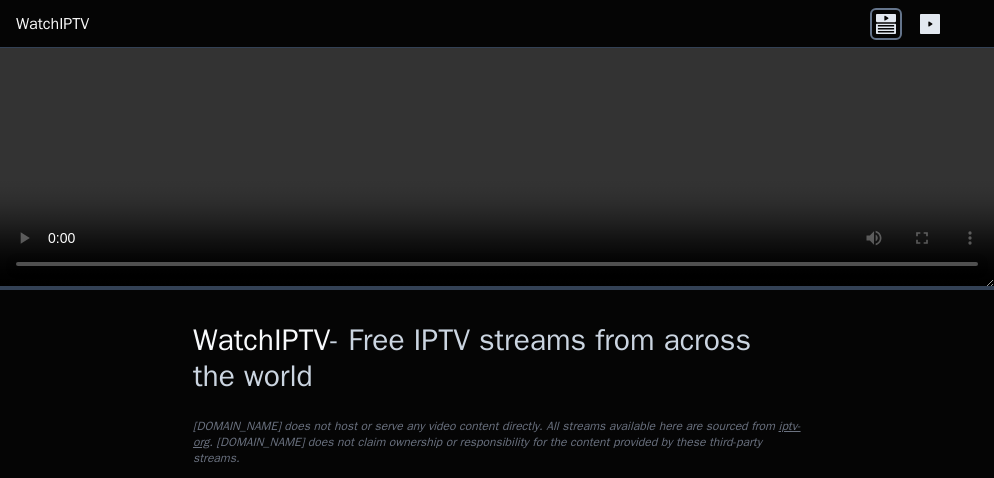 scroll, scrollTop: 0, scrollLeft: 0, axis: both 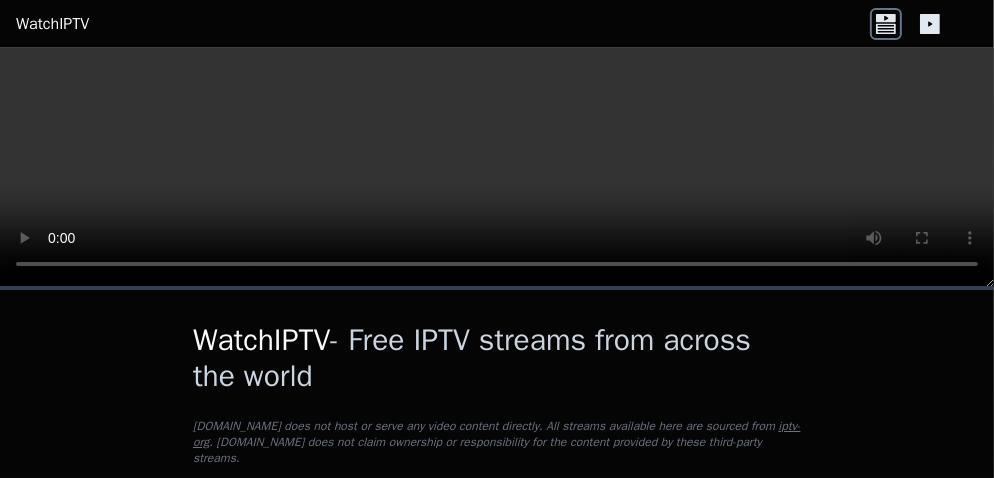 click on "WatchIPTV  - Free IPTV streams from across the world" at bounding box center [497, 358] 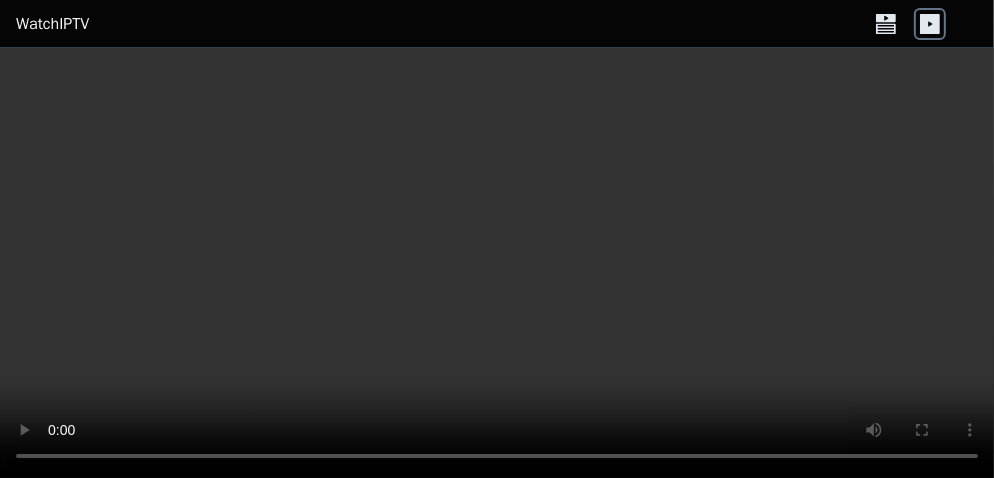 click 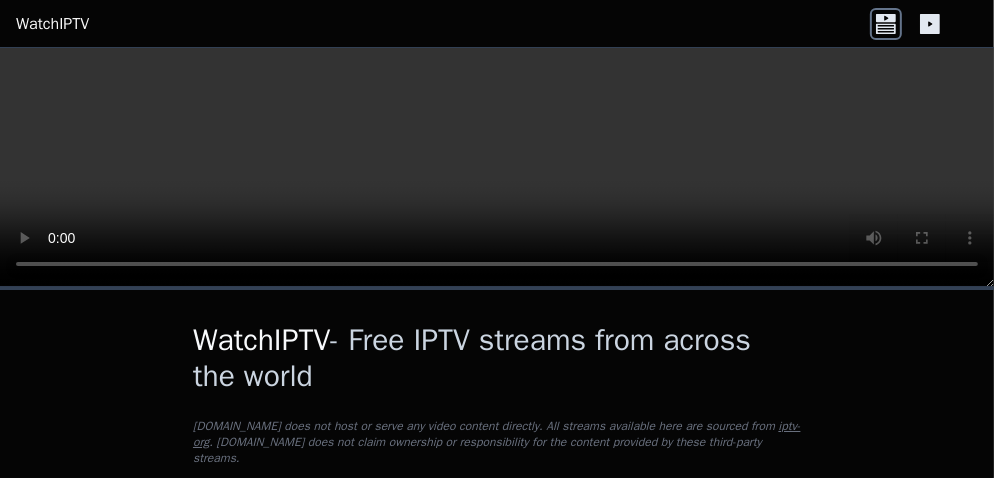 click on "WatchIPTV  - Free IPTV streams from across the world [DOMAIN_NAME] does not host or serve any video content directly. All streams available here are sourced from   iptv-org . [DOMAIN_NAME] does not claim ownership or responsibility for the content provided by these third-party streams. Channels Playlists Show Geo-blocked Country... Language... Category... Rating Popularity 13340 [PERSON_NAME] US 🌎 Region-free news eng Popularity 9592 BBC News UK 🌎 Region-free news eng Popularity 5897 TF1 FR 🌎 Region-free entertainment fra Popularity 5020 MUTV [GEOGRAPHIC_DATA] 🌎 Region-free sports eng Popularity 4647 HBO 2 East US 🌎 Region-free HBO movies series eng spa Popularity 4574 Filmex MX 🌎 Region-free movies spa Popularity 3246 Classic Cinema US 🌎 Region-free movies eng Popularity 3135 MovieSphere US 🌎 Region-free movies eng Popularity 2944 TMC FR 🌎 Region-free fra Popularity 2699 CBS News US 🌎 Region-free news eng Popularity 2529 Real Madrid TV ES 🌎 Region-free sports spa Popularity 2517 FR fra" at bounding box center (497, 8883) 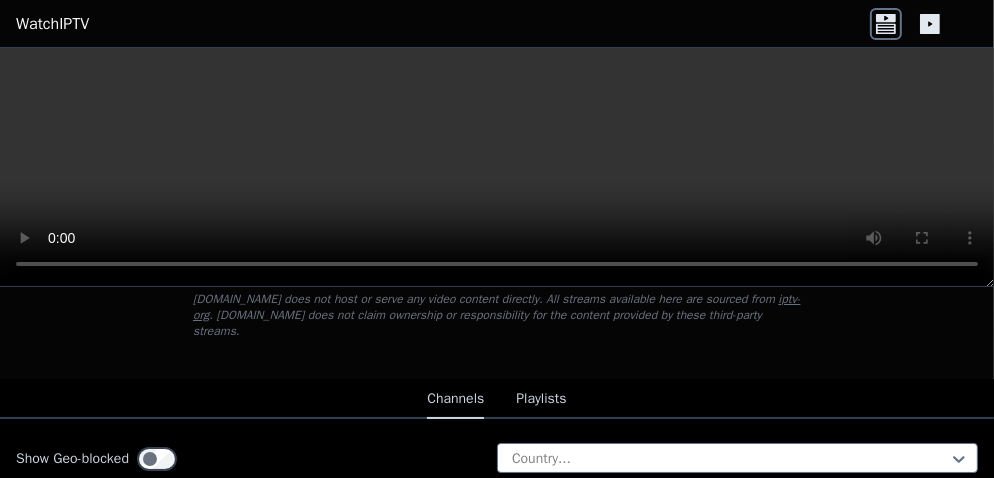 scroll, scrollTop: 126, scrollLeft: 0, axis: vertical 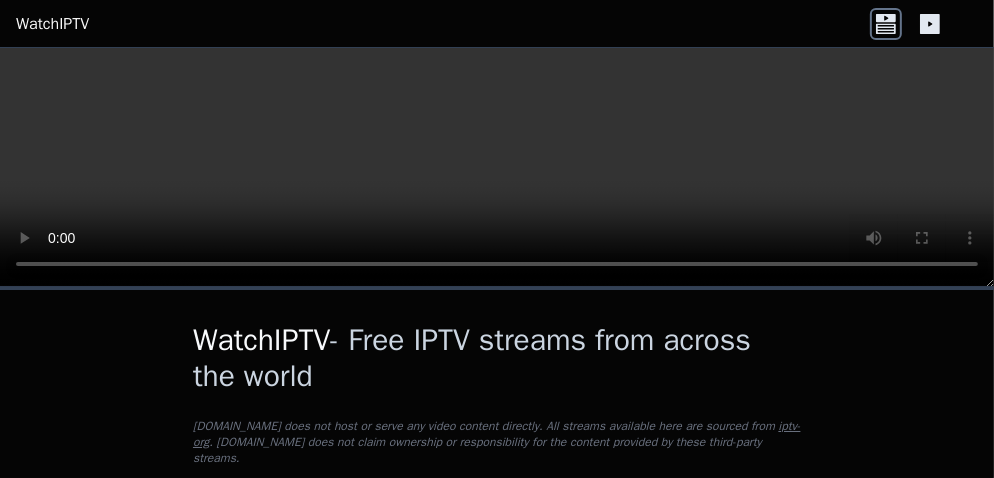 click on "WatchIPTV  - Free IPTV streams from across the world WatchIPTV.xyz does not host or serve any video content directly. All streams available here are sourced from   iptv-org . WatchIPTV.xyz does not claim ownership or responsibility for the content provided by these third-party streams." at bounding box center (497, 398) 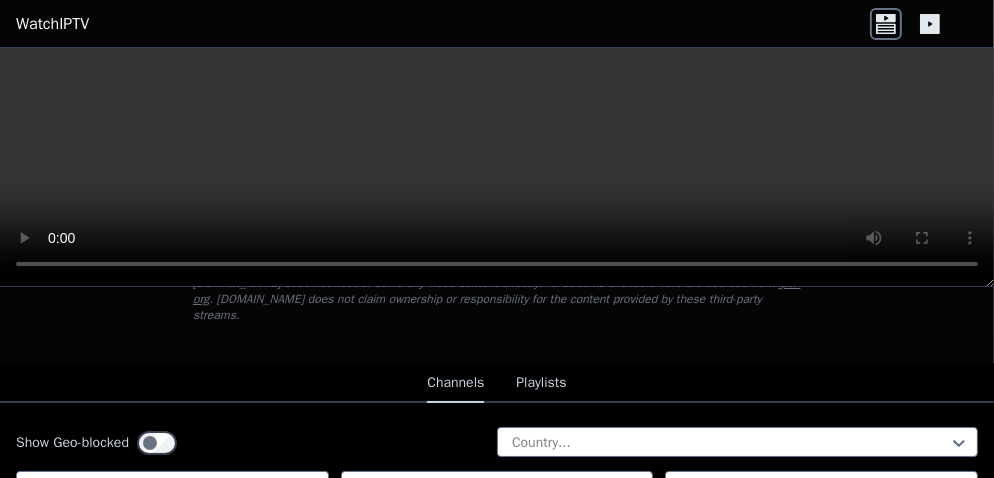 scroll, scrollTop: 0, scrollLeft: 0, axis: both 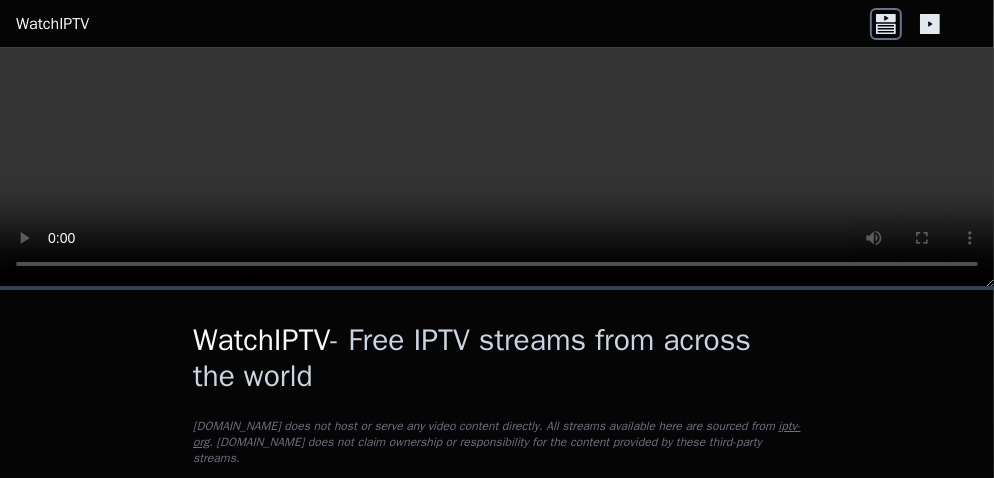 click on "WatchIPTV" at bounding box center [52, 24] 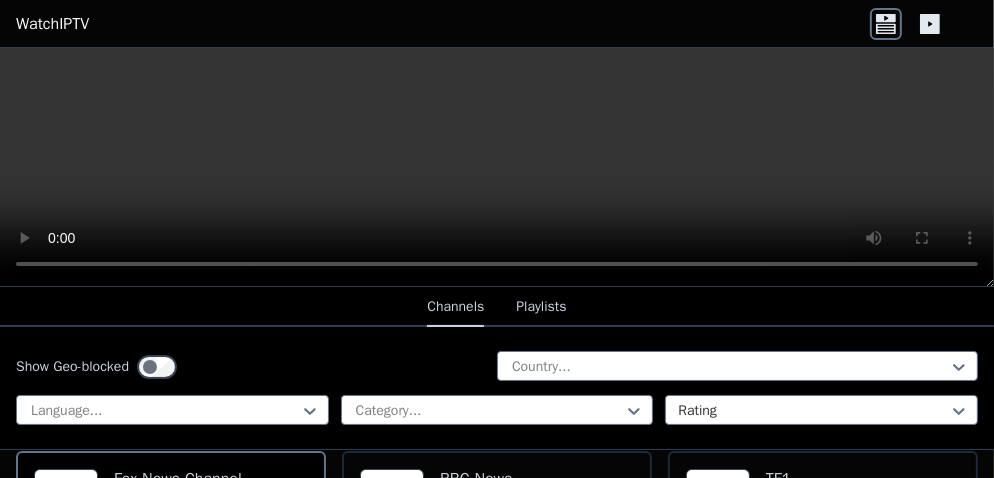 scroll, scrollTop: 233, scrollLeft: 0, axis: vertical 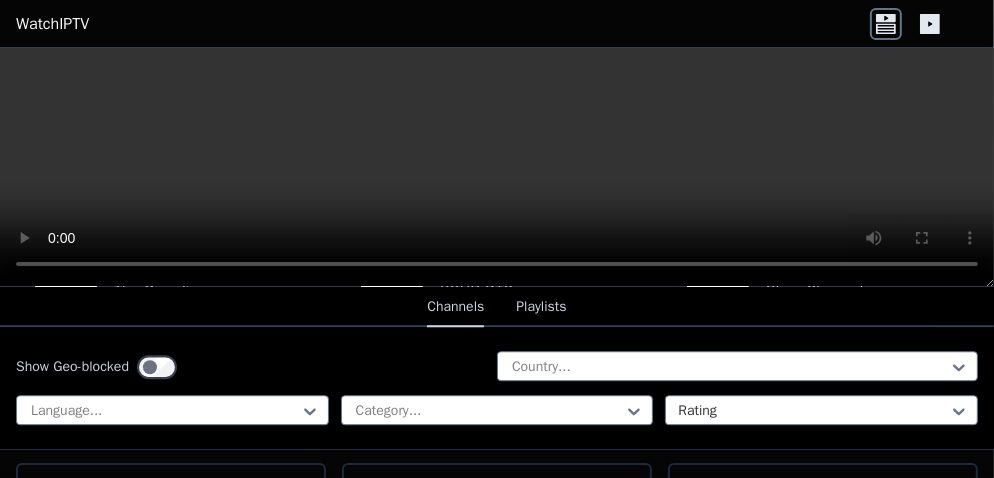 click 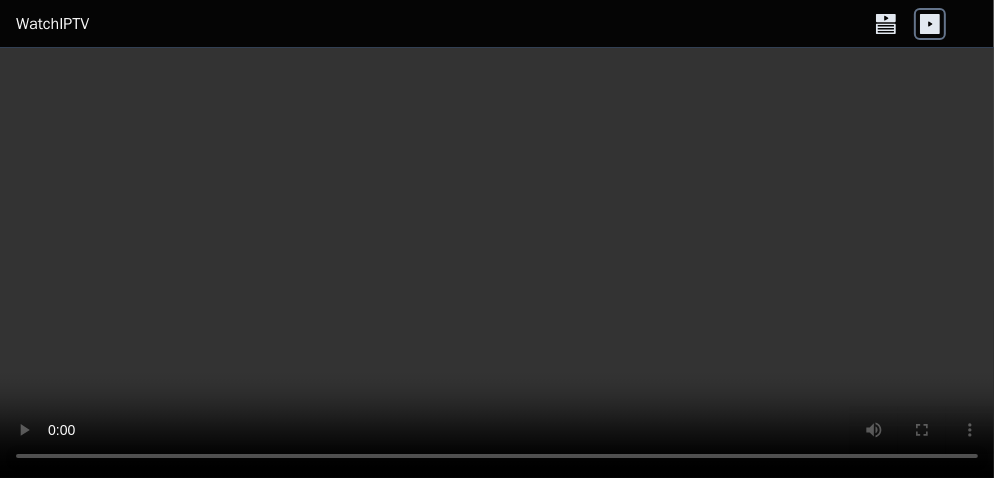 click 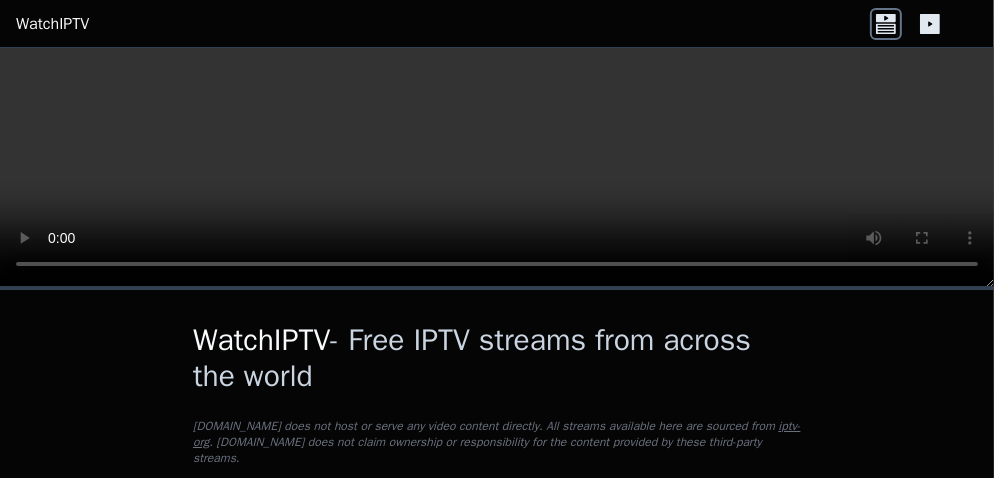 click on "WatchIPTV" at bounding box center (52, 24) 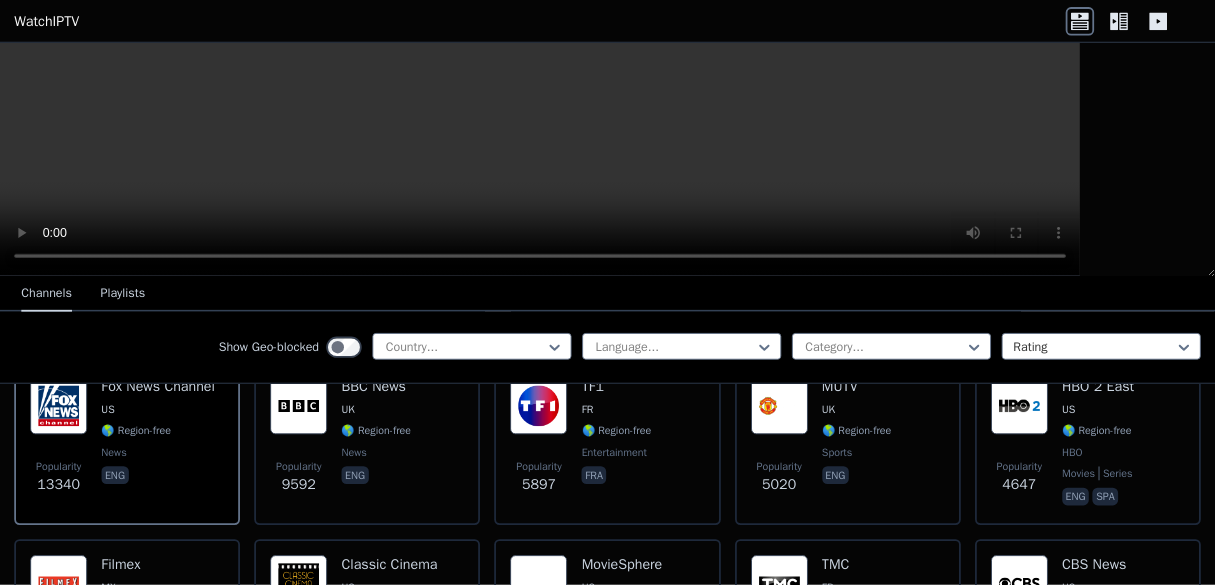 scroll, scrollTop: 260, scrollLeft: 0, axis: vertical 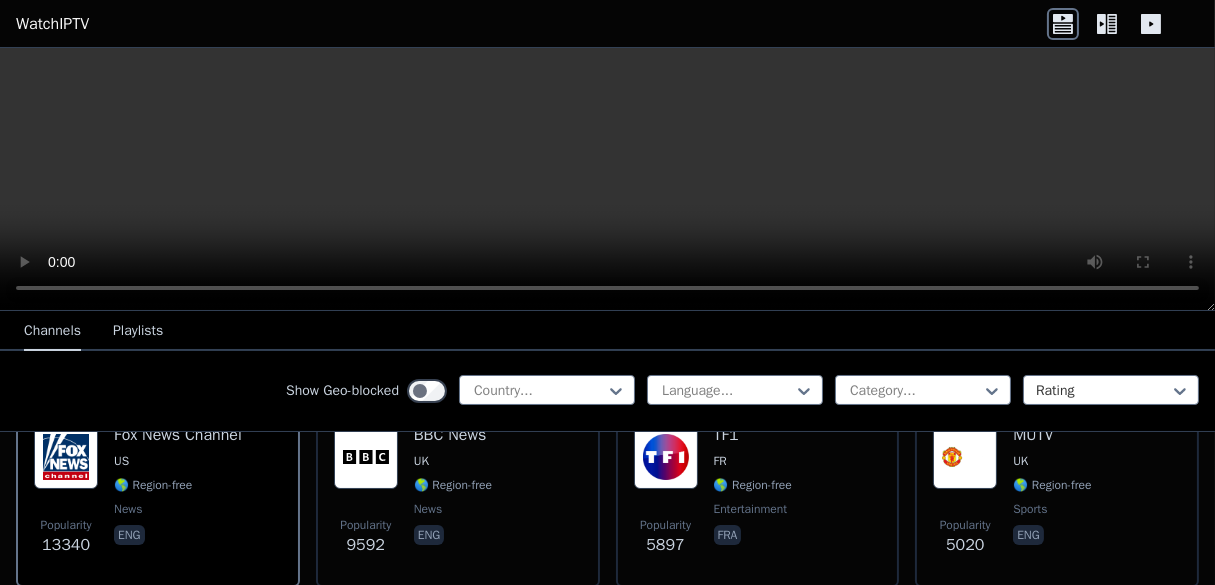 drag, startPoint x: 938, startPoint y: 4, endPoint x: 641, endPoint y: 333, distance: 443.2268 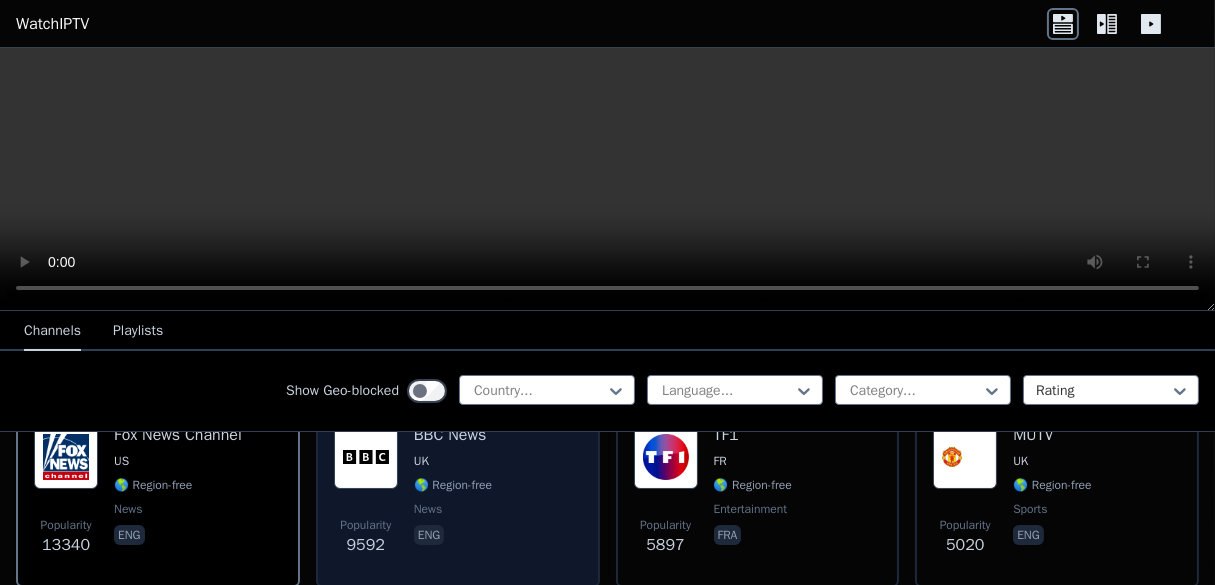 click on "🌎 Region-free" at bounding box center [453, 485] 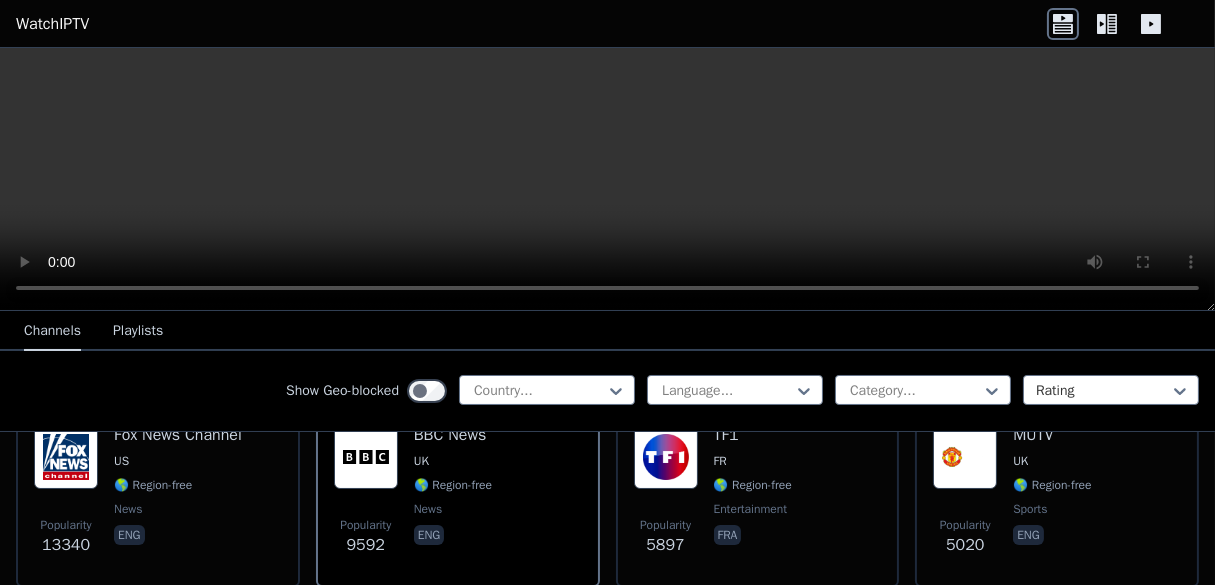 click on "Channels Playlists" at bounding box center (607, 331) 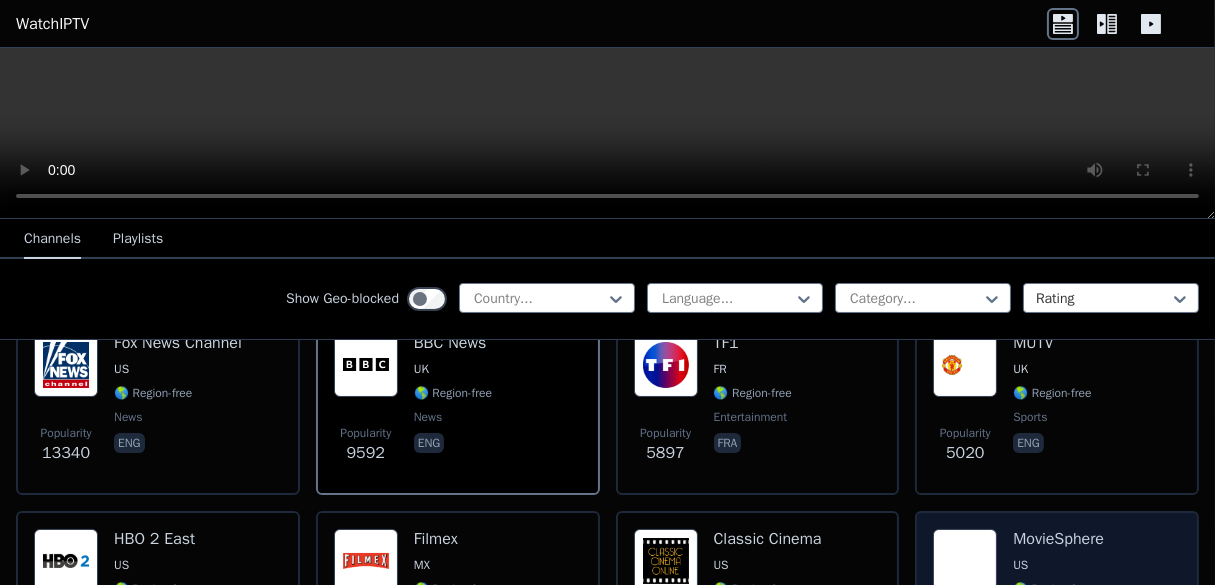 click on "Popularity 3135 MovieSphere US 🌎 Region-free movies eng" at bounding box center [1057, 603] 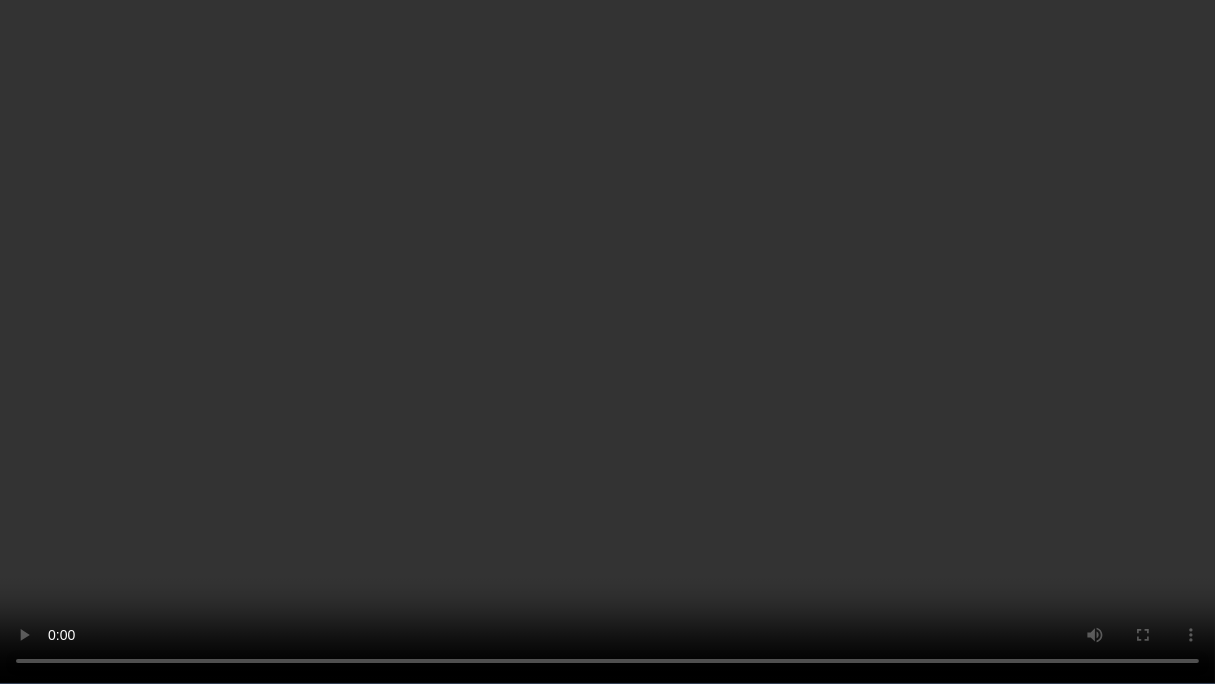 type 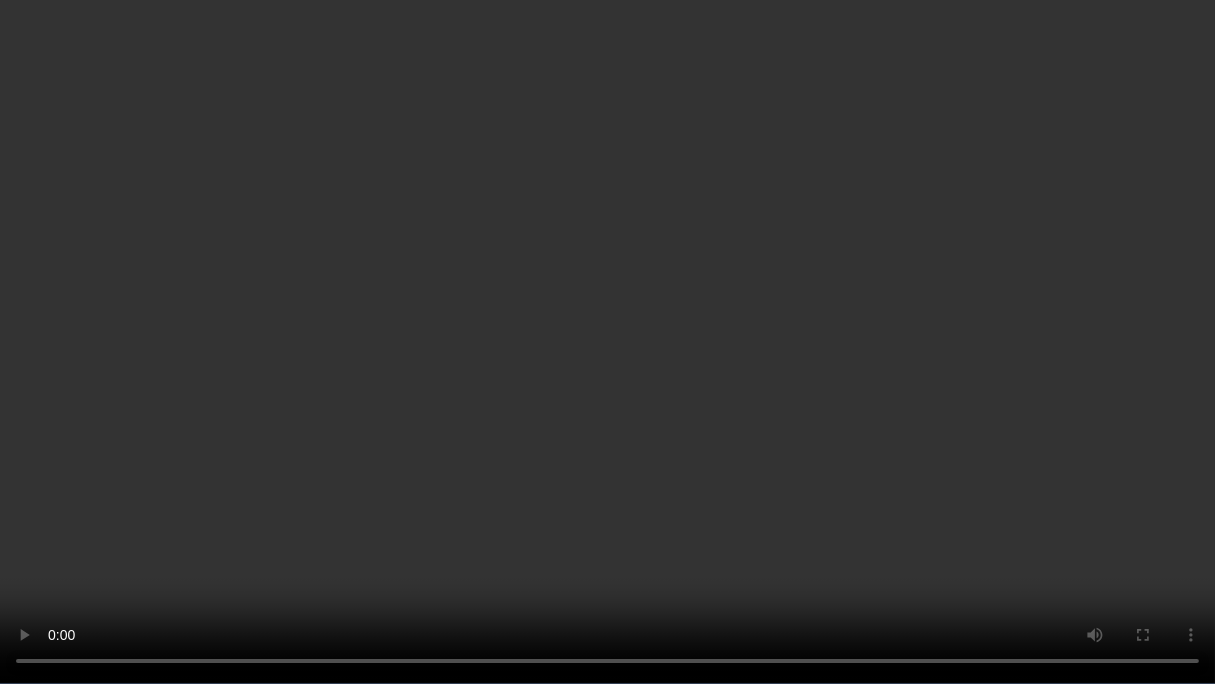 click at bounding box center [607, 342] 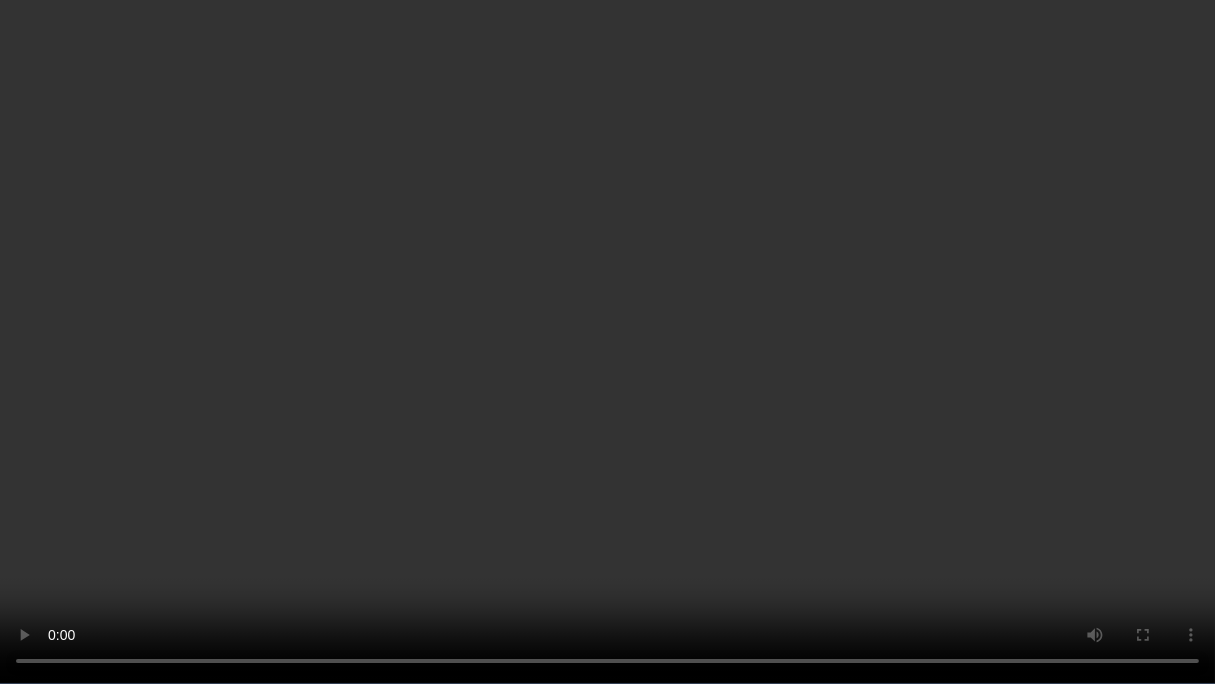 click at bounding box center [607, 342] 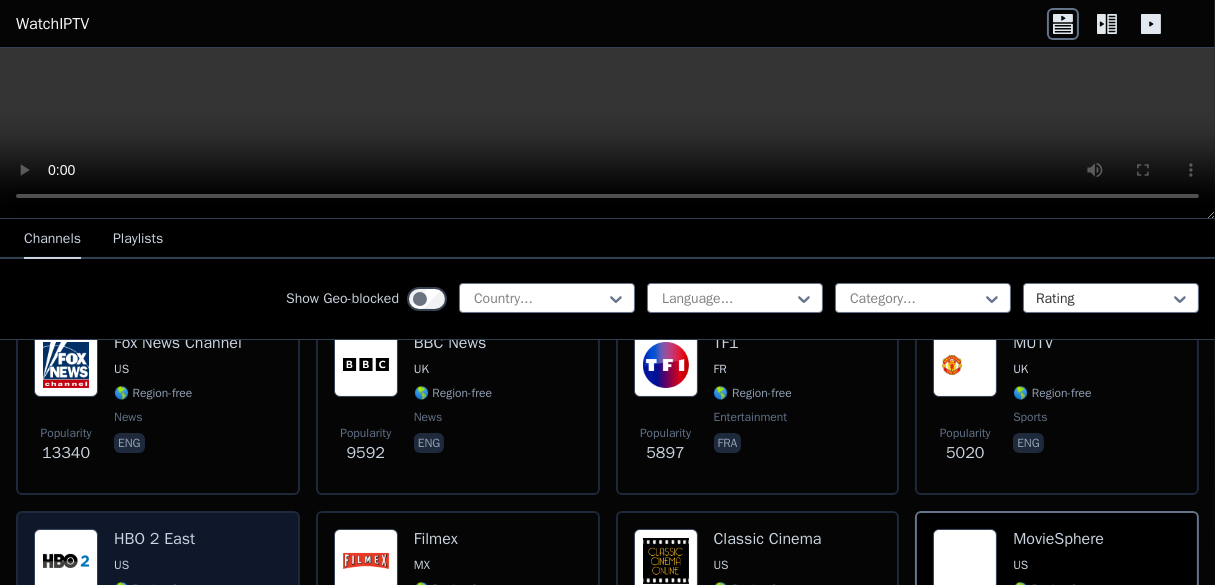 click on "US" at bounding box center [154, 565] 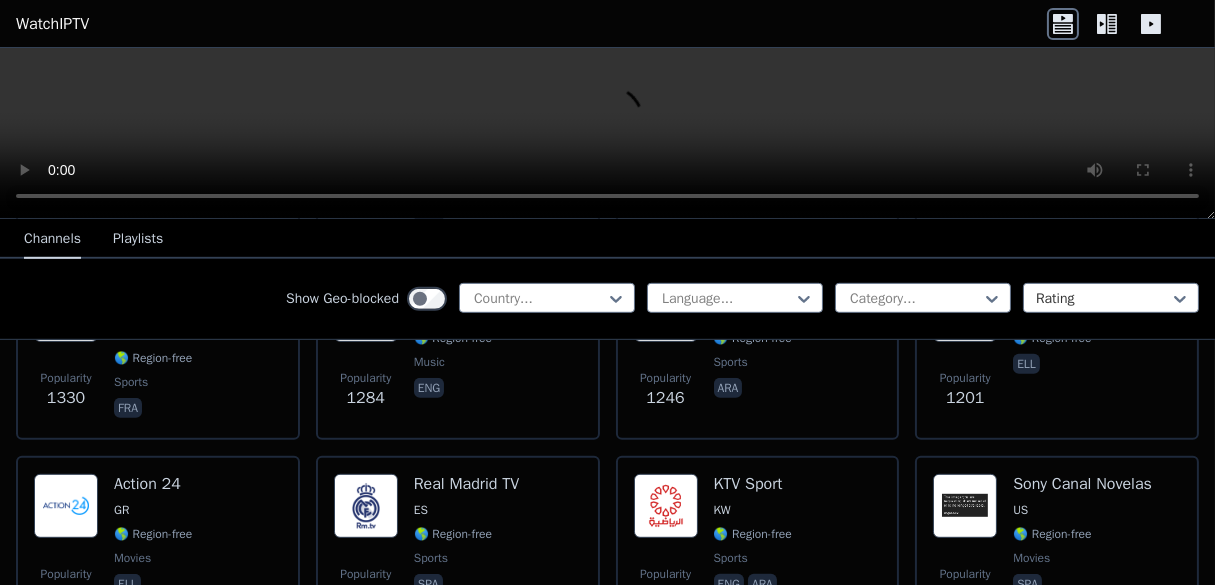 scroll, scrollTop: 1943, scrollLeft: 0, axis: vertical 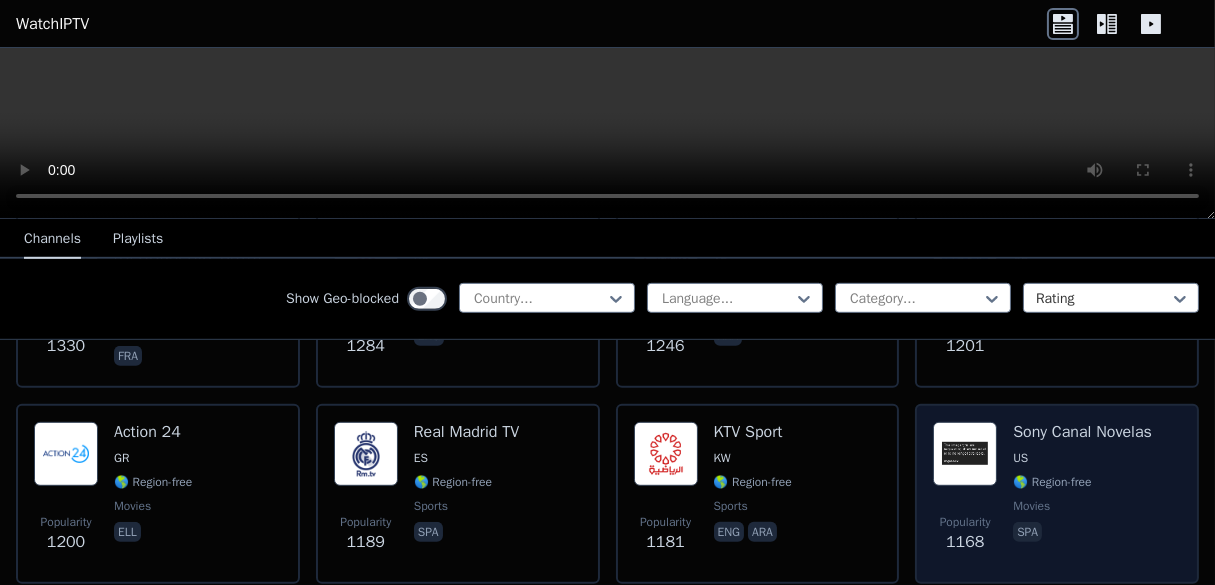 click on "US" at bounding box center (1082, 458) 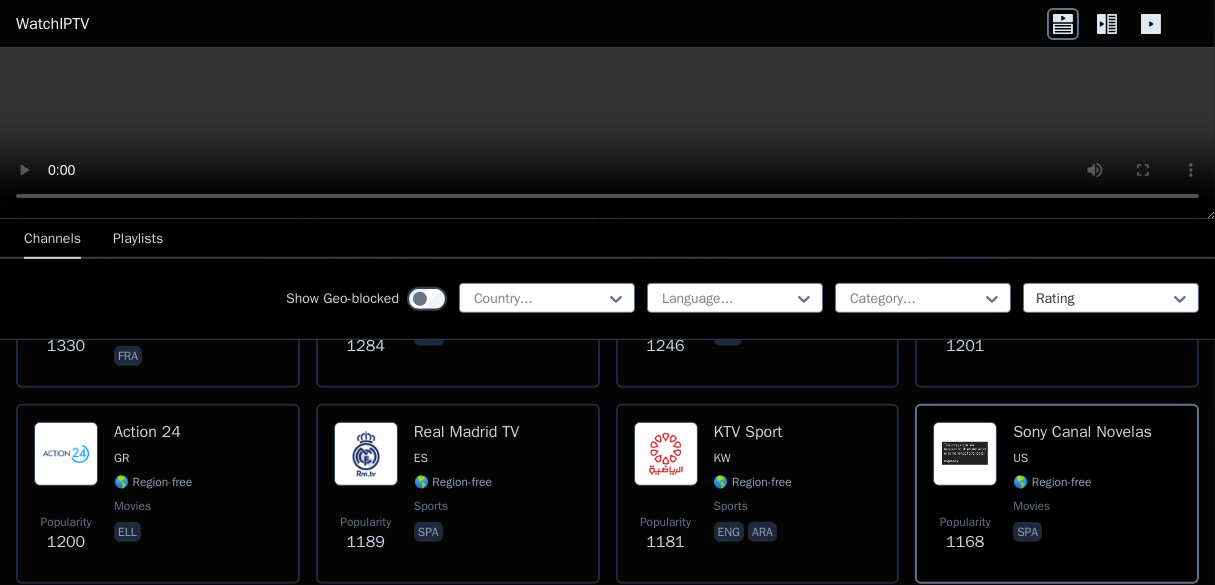 drag, startPoint x: 755, startPoint y: 468, endPoint x: 432, endPoint y: 234, distance: 398.8546 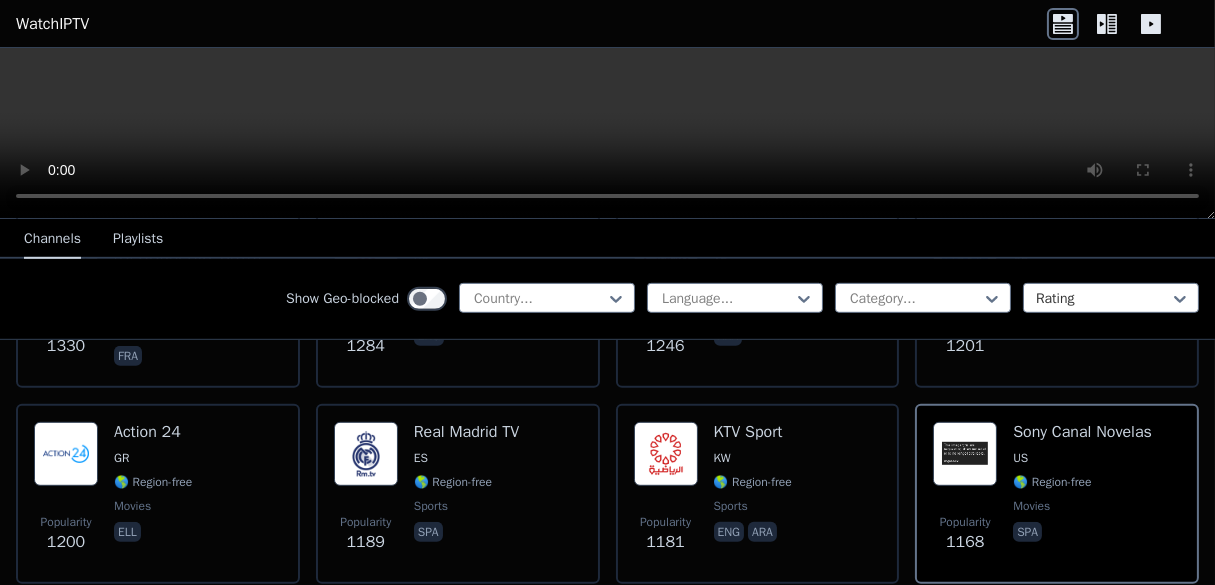 click on "WatchIPTV" at bounding box center (52, 24) 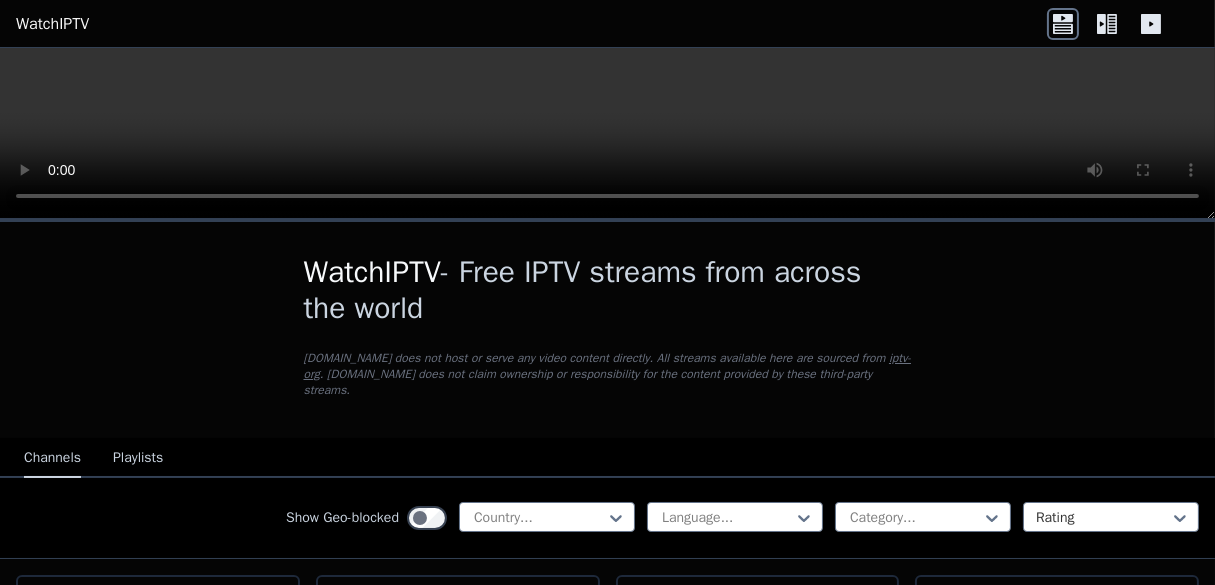 click on "Playlists" at bounding box center (138, 459) 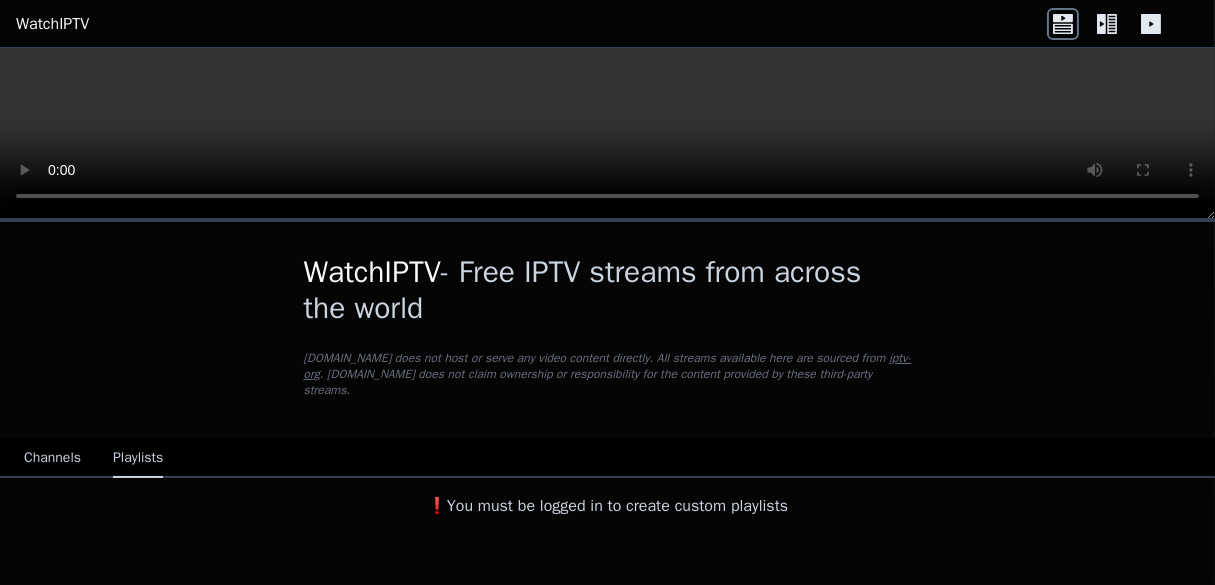 click 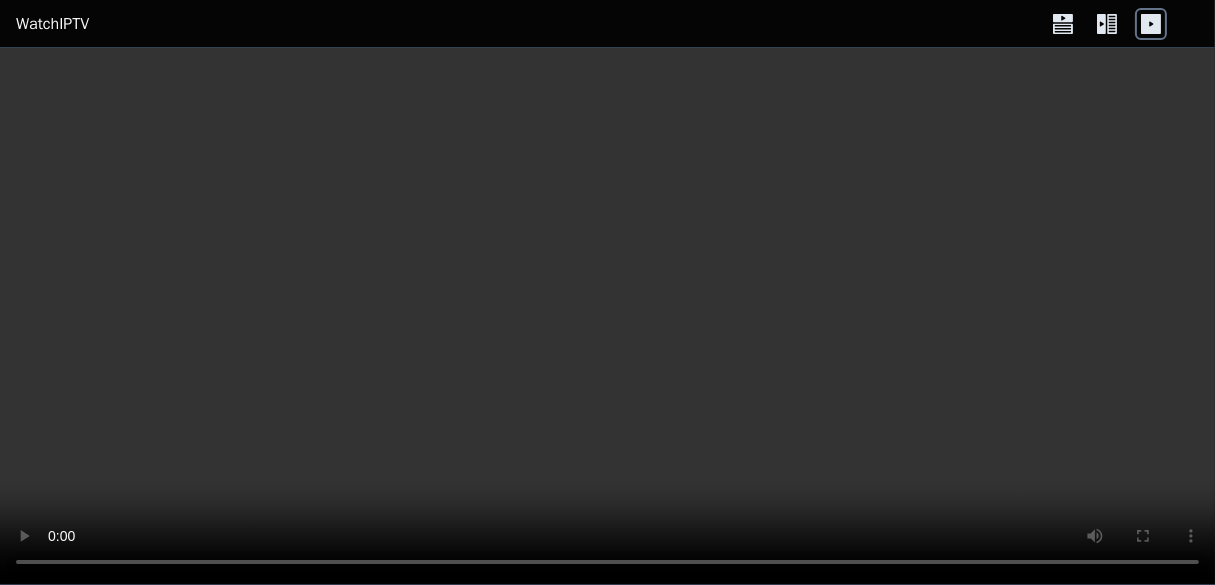 click 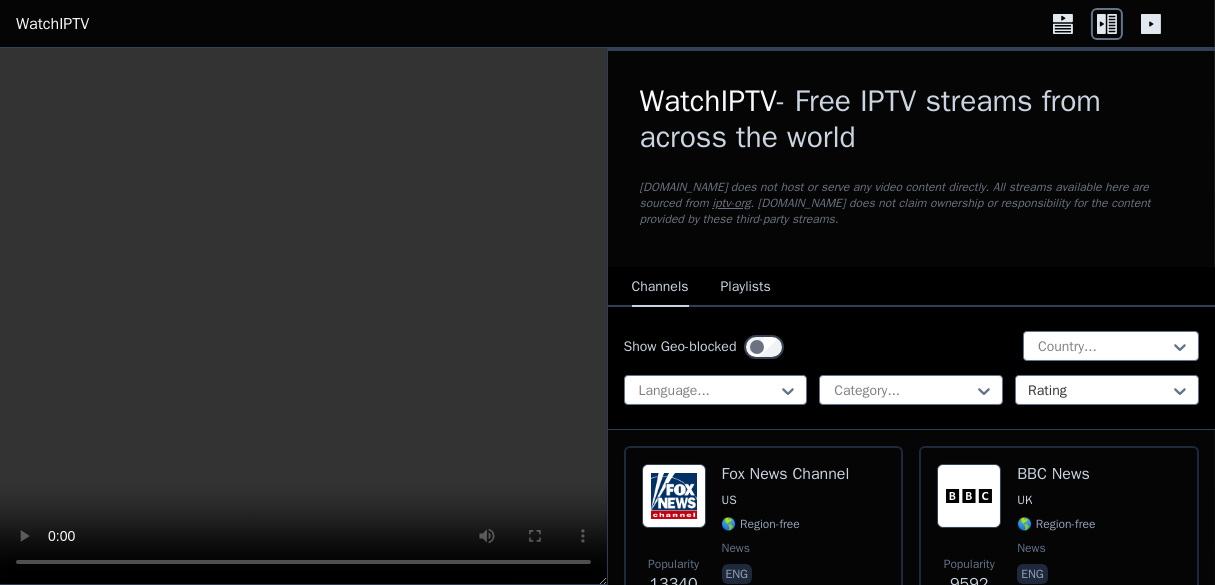 click 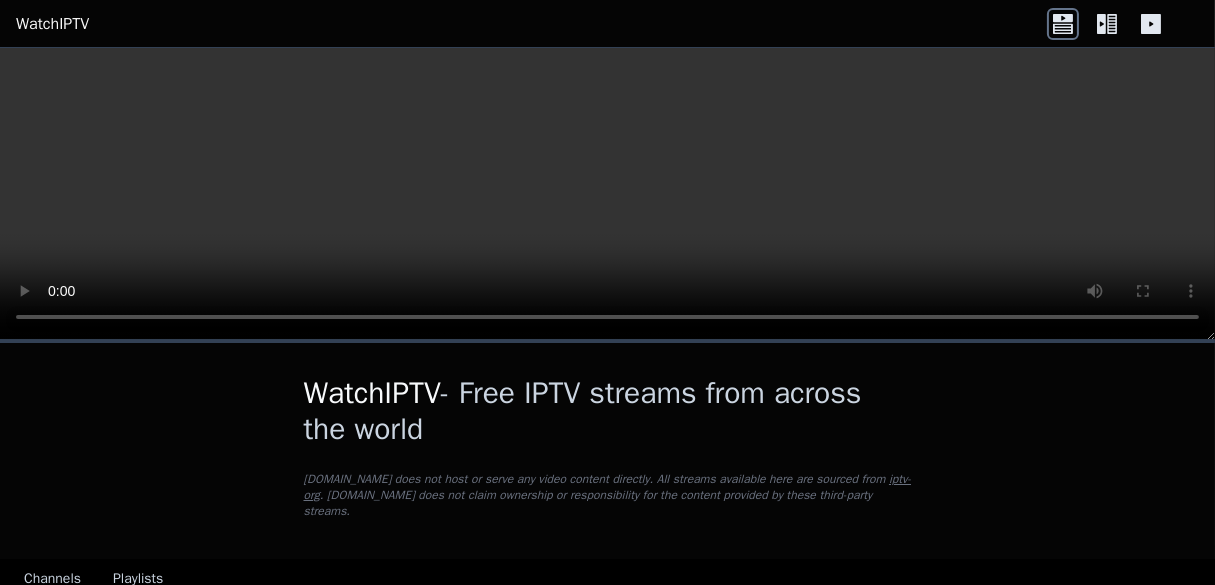 click 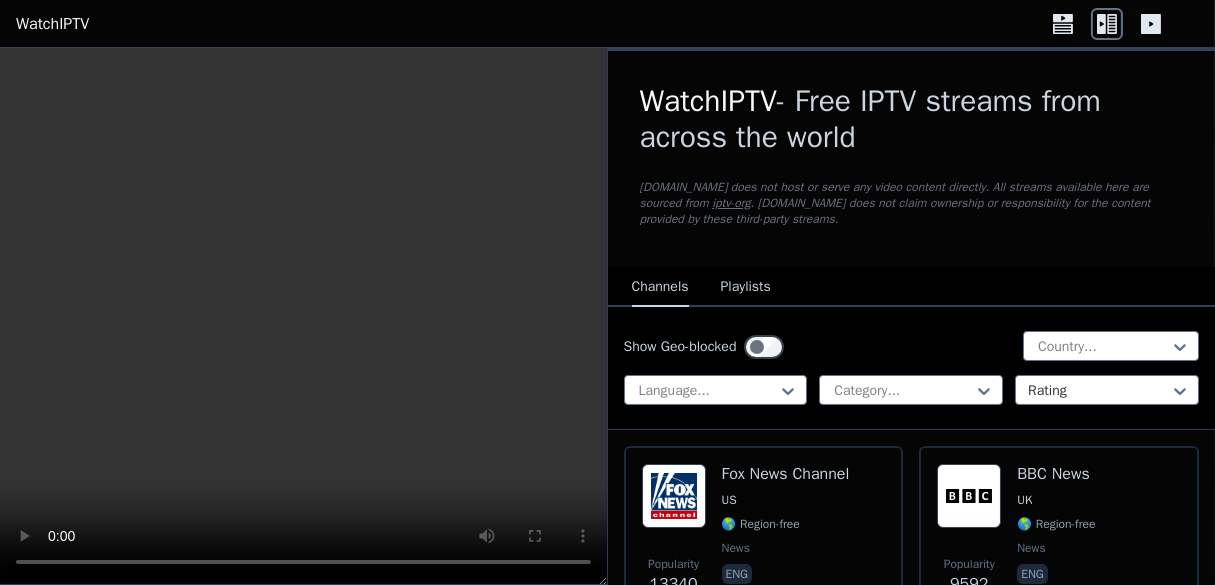 click 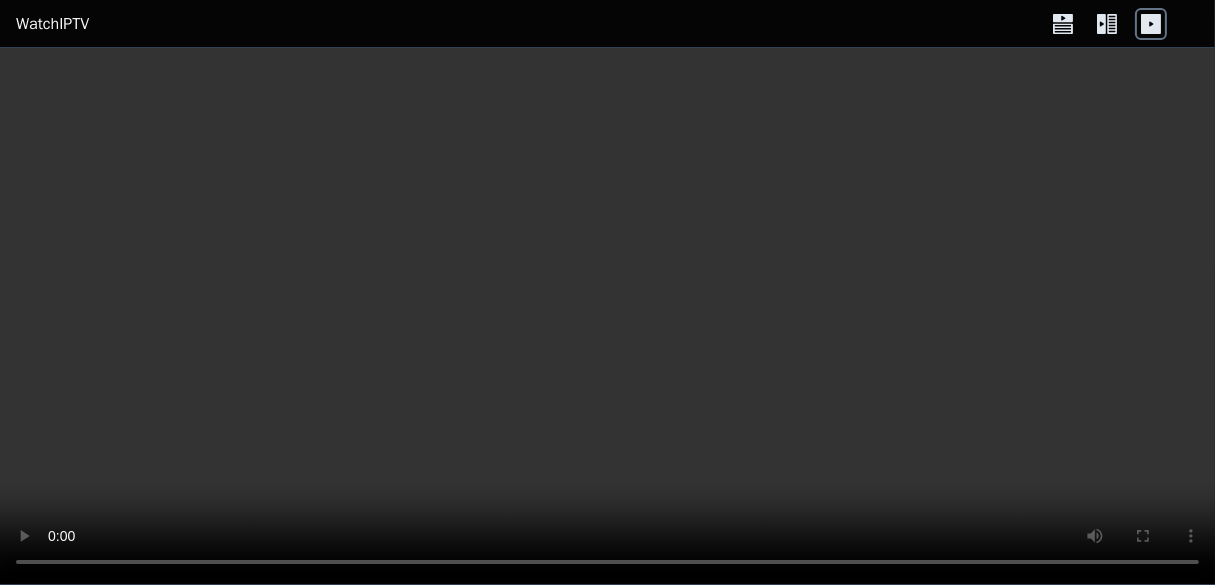 click 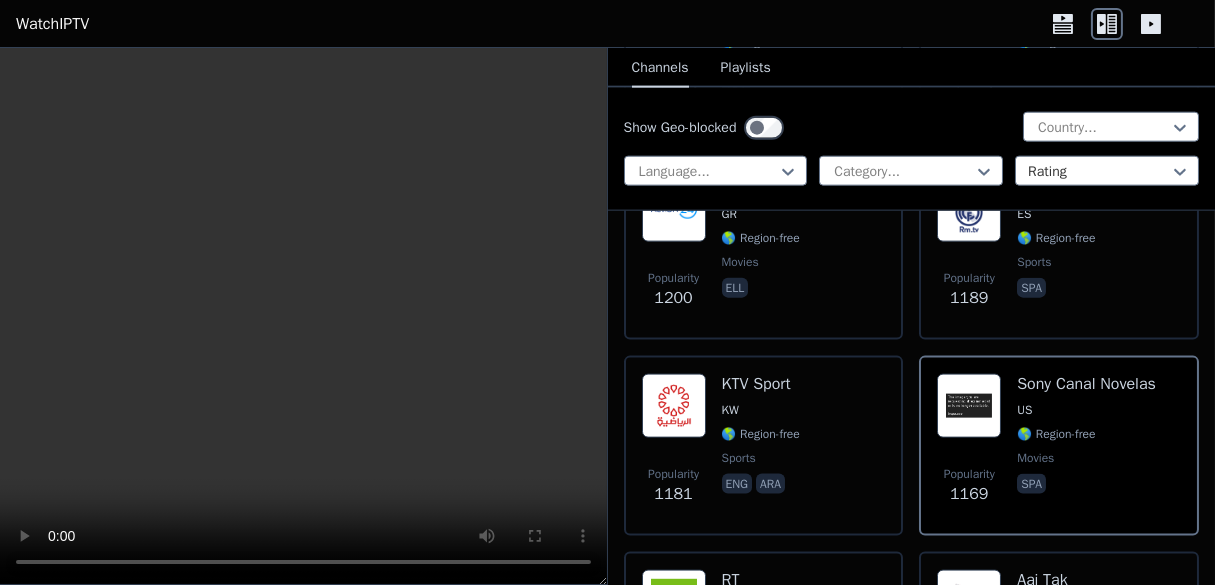 scroll, scrollTop: 3863, scrollLeft: 0, axis: vertical 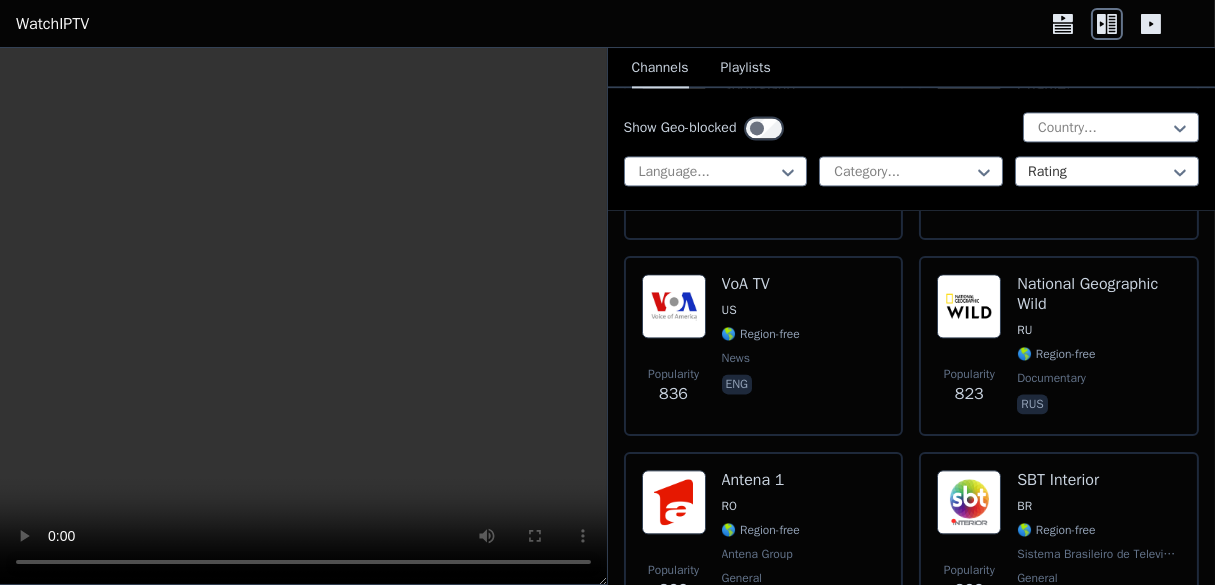click on "WatchIPTV" at bounding box center (52, 24) 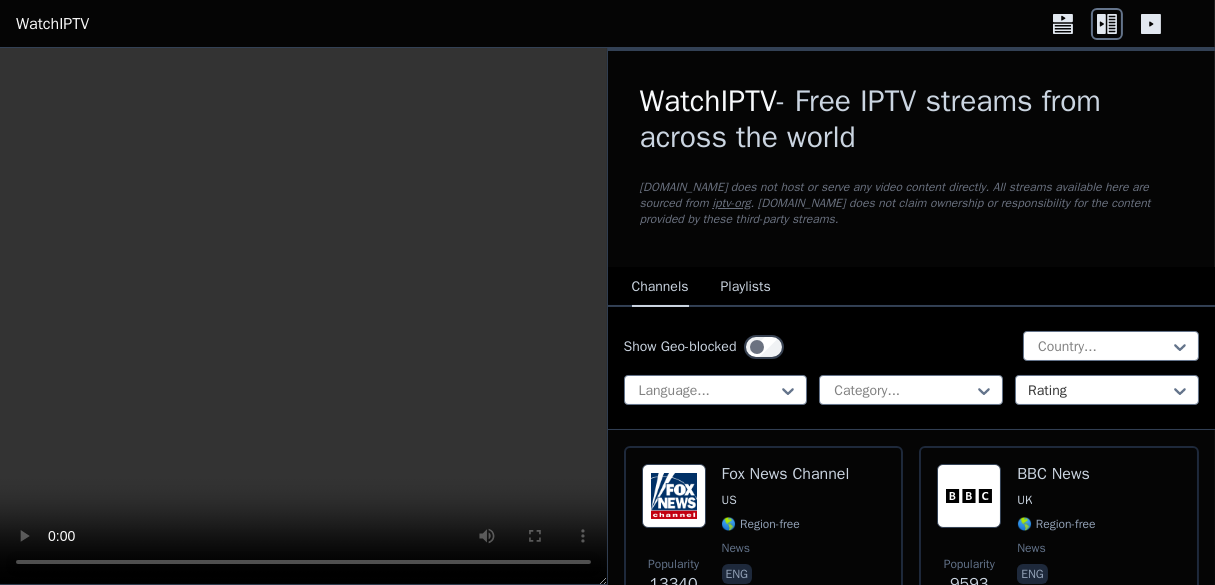 click on "WatchIPTV" at bounding box center (52, 24) 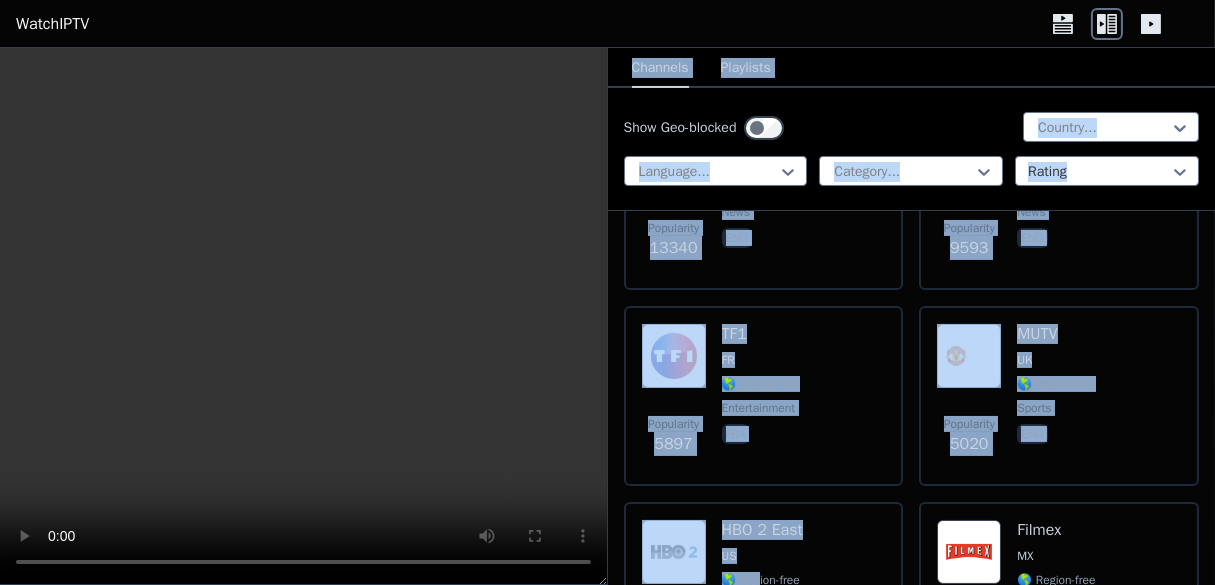 drag, startPoint x: 829, startPoint y: 174, endPoint x: 757, endPoint y: 585, distance: 417.2589 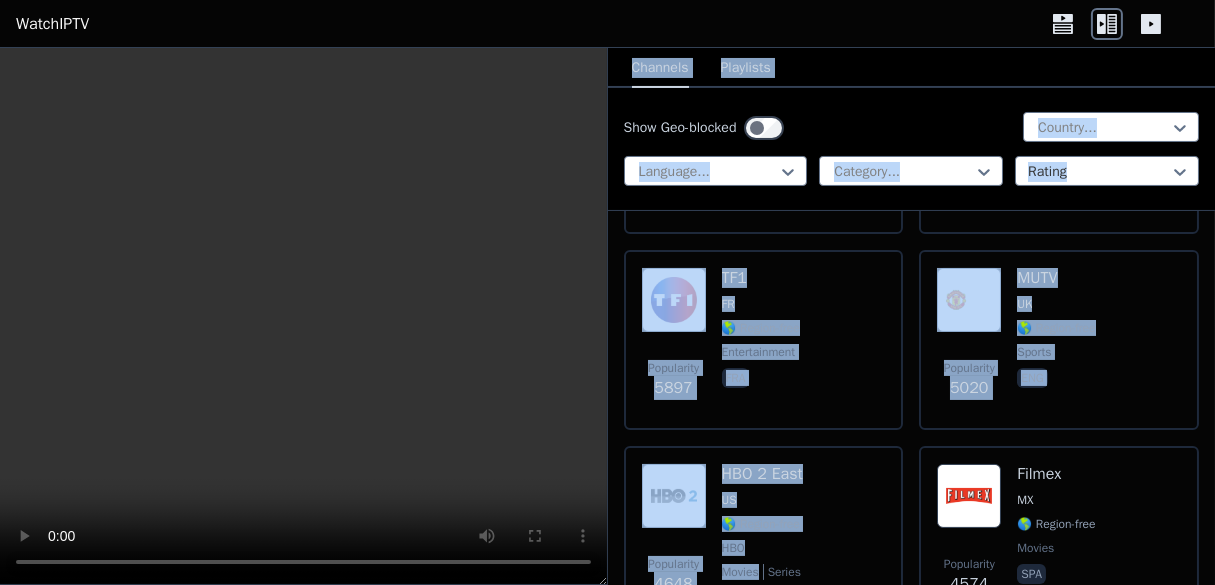 click on "Show Geo-blocked Country..." at bounding box center (912, 128) 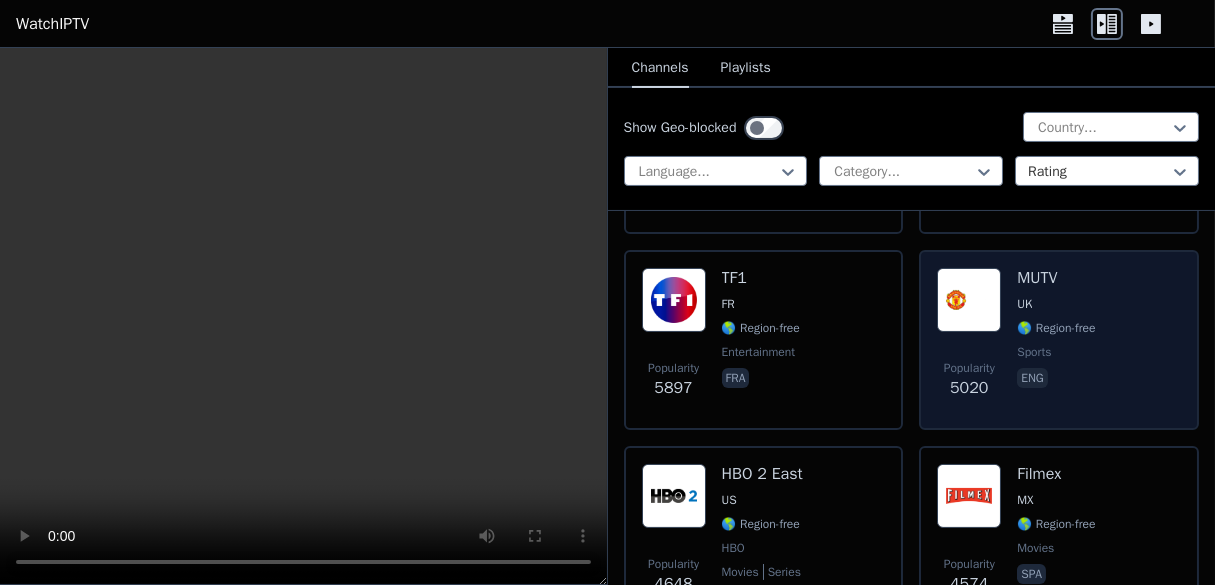click at bounding box center [969, 300] 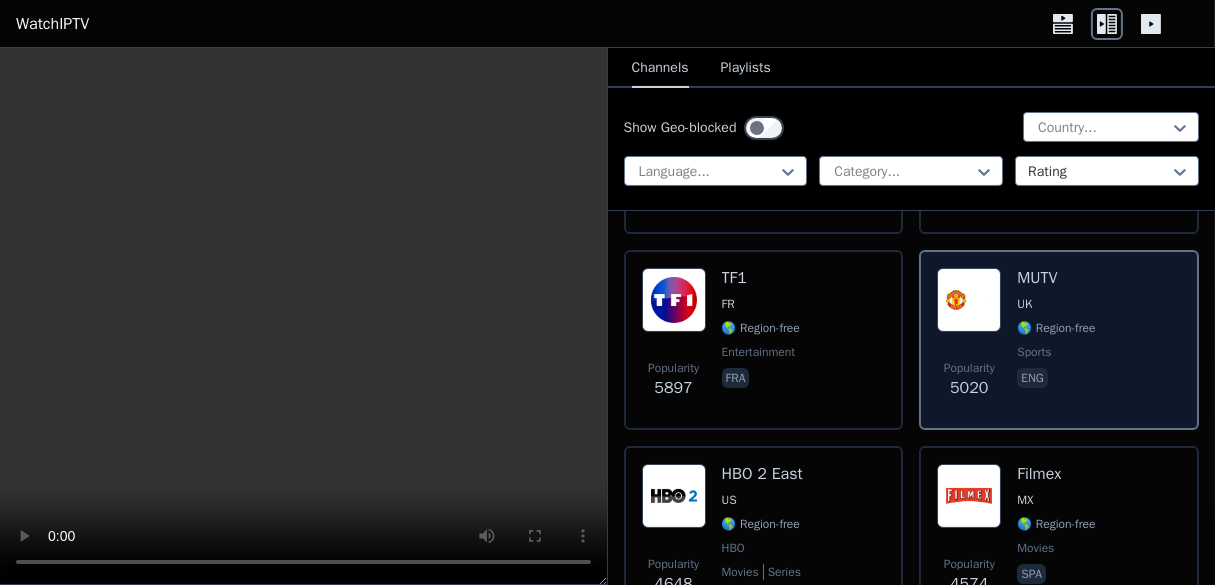 drag, startPoint x: 967, startPoint y: 315, endPoint x: 1039, endPoint y: 332, distance: 73.97973 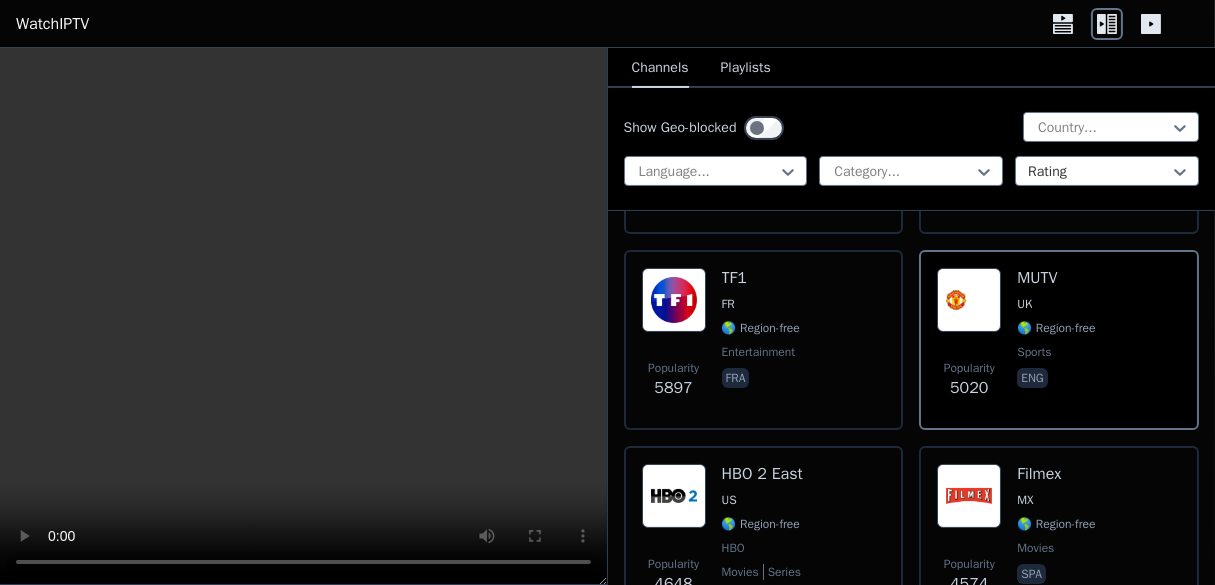 drag, startPoint x: 1039, startPoint y: 332, endPoint x: 503, endPoint y: 37, distance: 611.8178 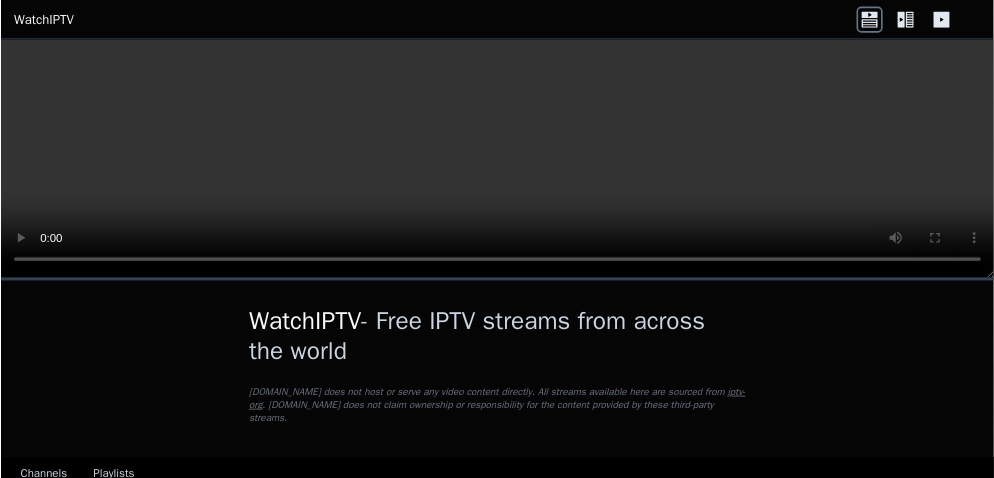 scroll, scrollTop: 0, scrollLeft: 0, axis: both 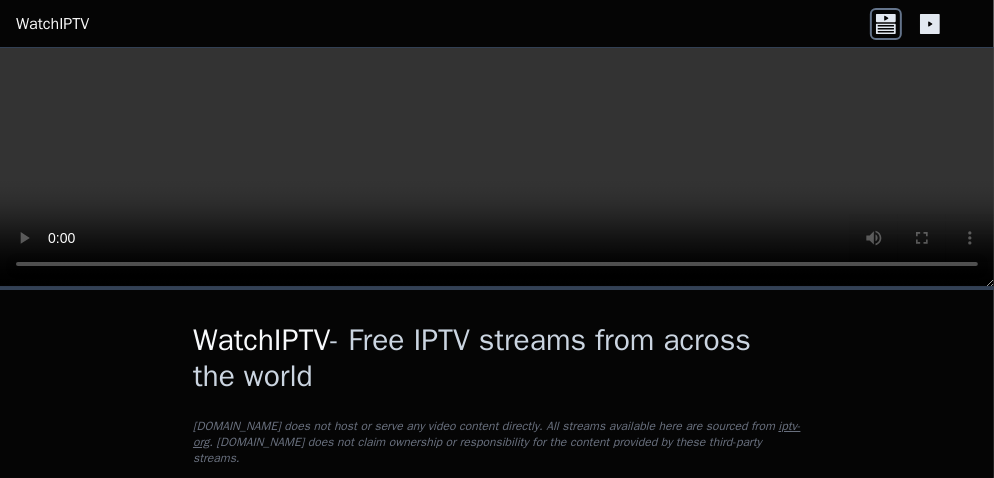 drag, startPoint x: 1158, startPoint y: 5, endPoint x: 549, endPoint y: 428, distance: 741.49176 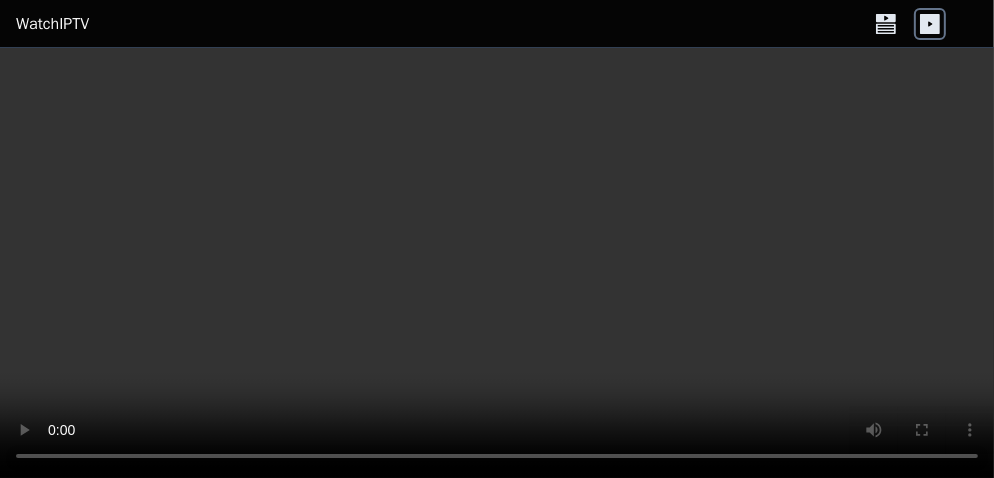 click 